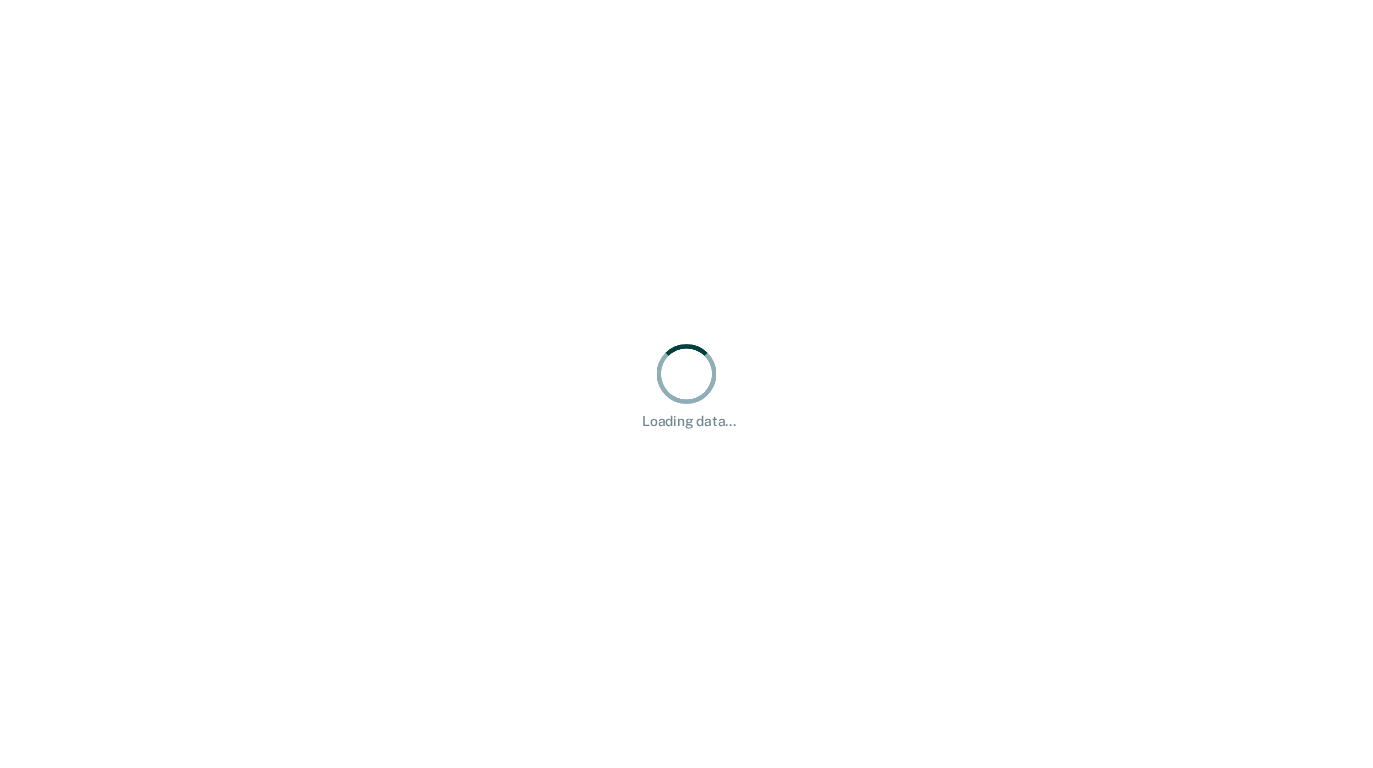 scroll, scrollTop: 0, scrollLeft: 0, axis: both 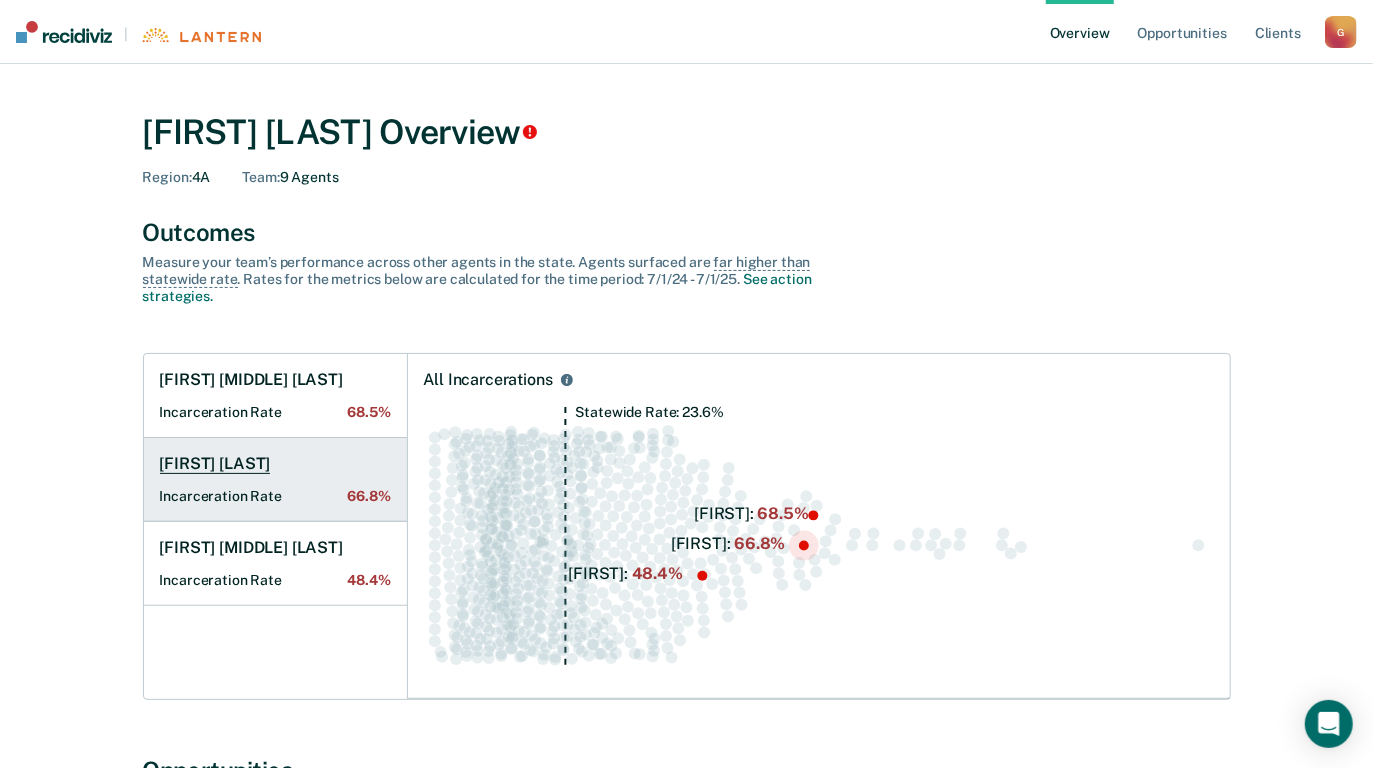 click on "[FIRST] [LAST] [METRIC] [PERCENTAGE]" at bounding box center (275, 480) 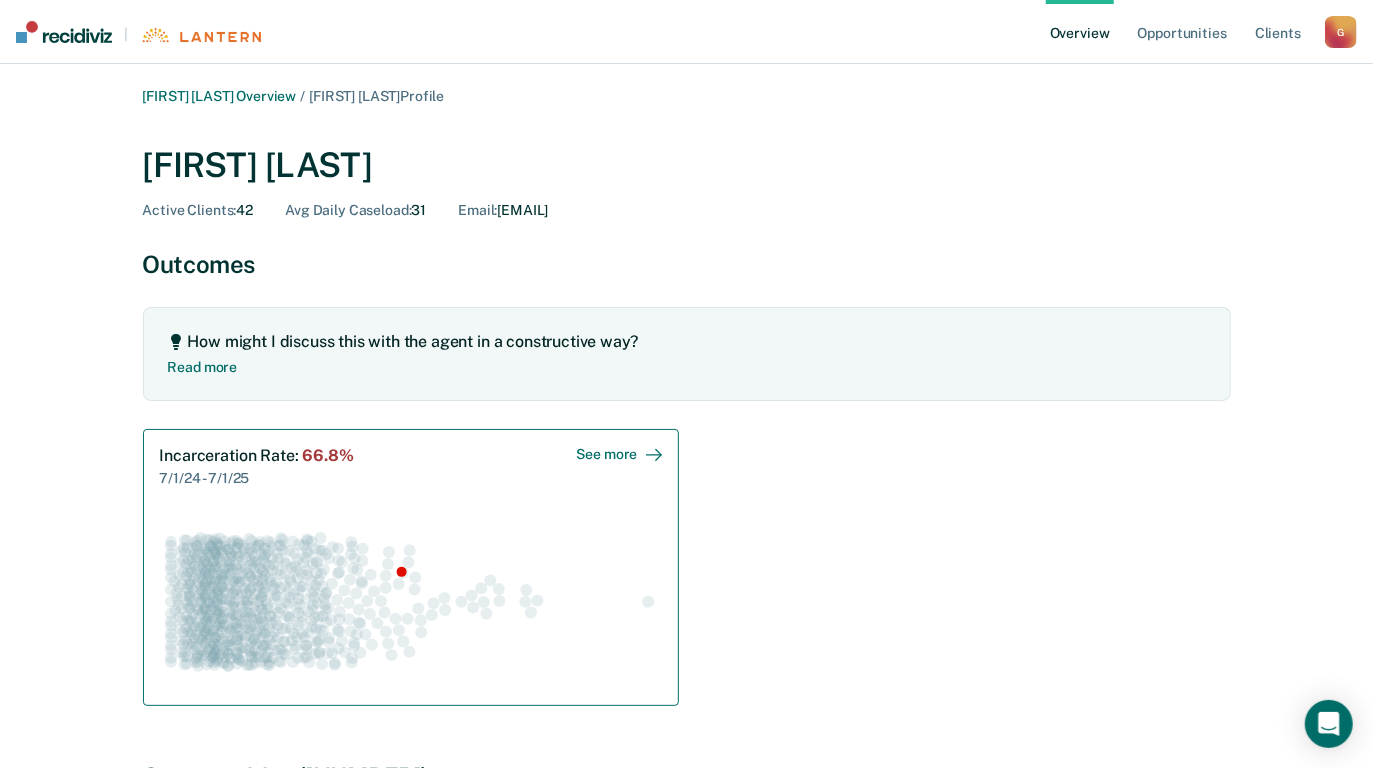 click on "See more" at bounding box center (619, 454) 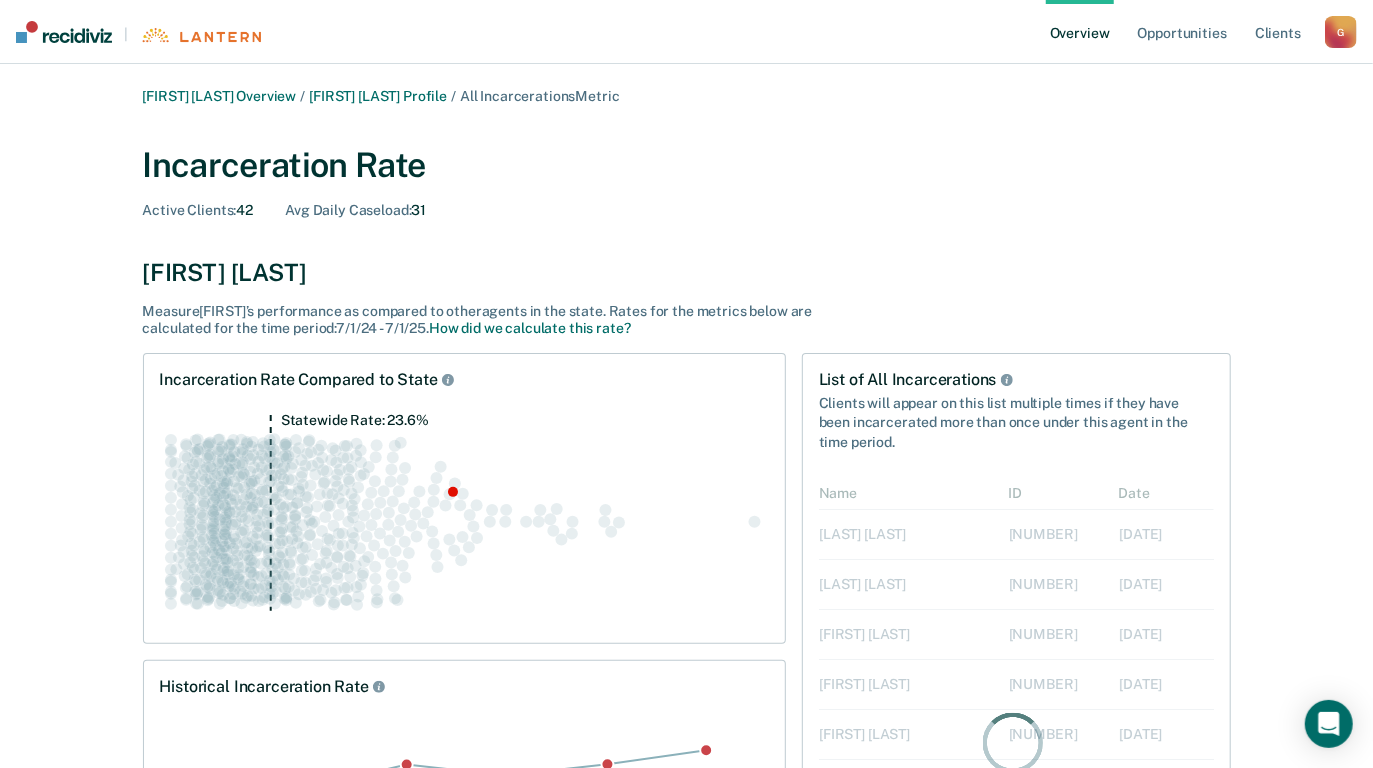 scroll, scrollTop: 15, scrollLeft: 15, axis: both 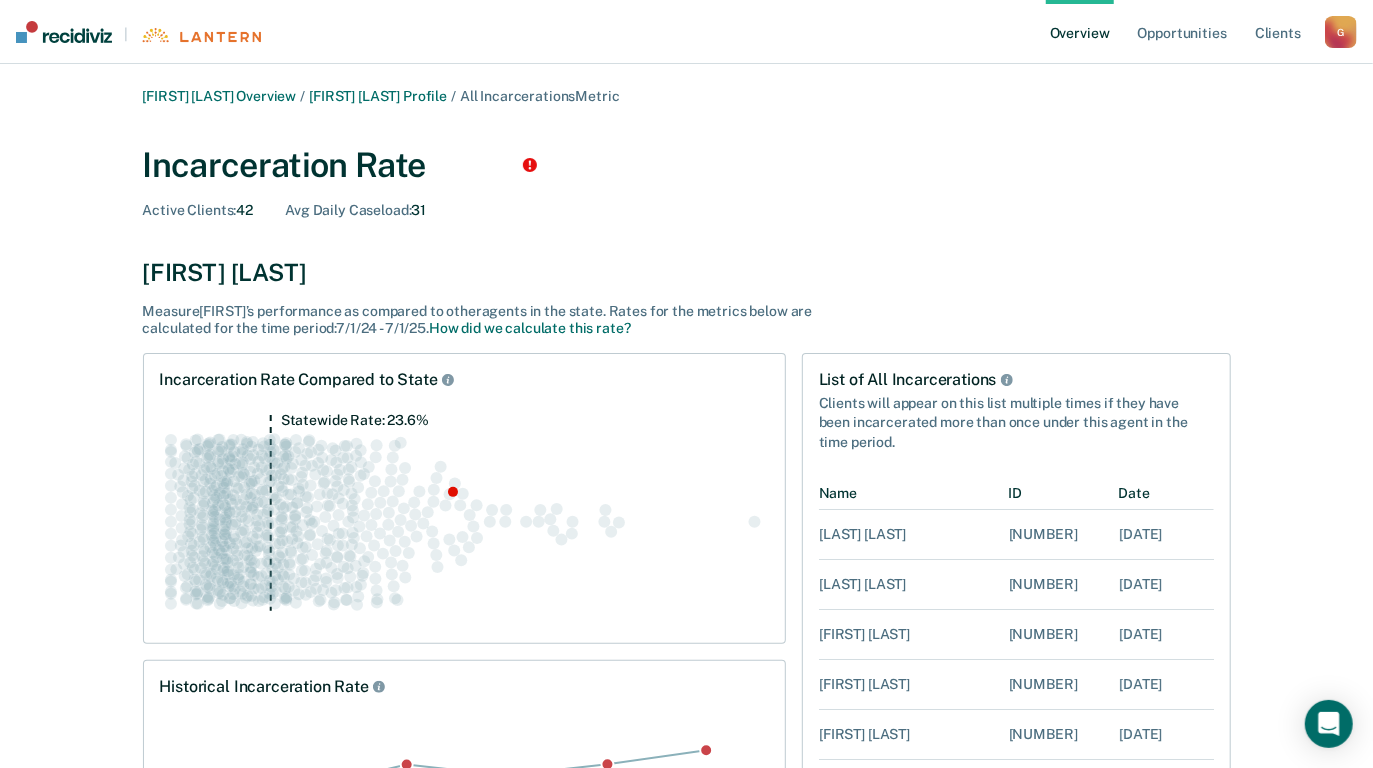 click on "Overview" at bounding box center [1080, 32] 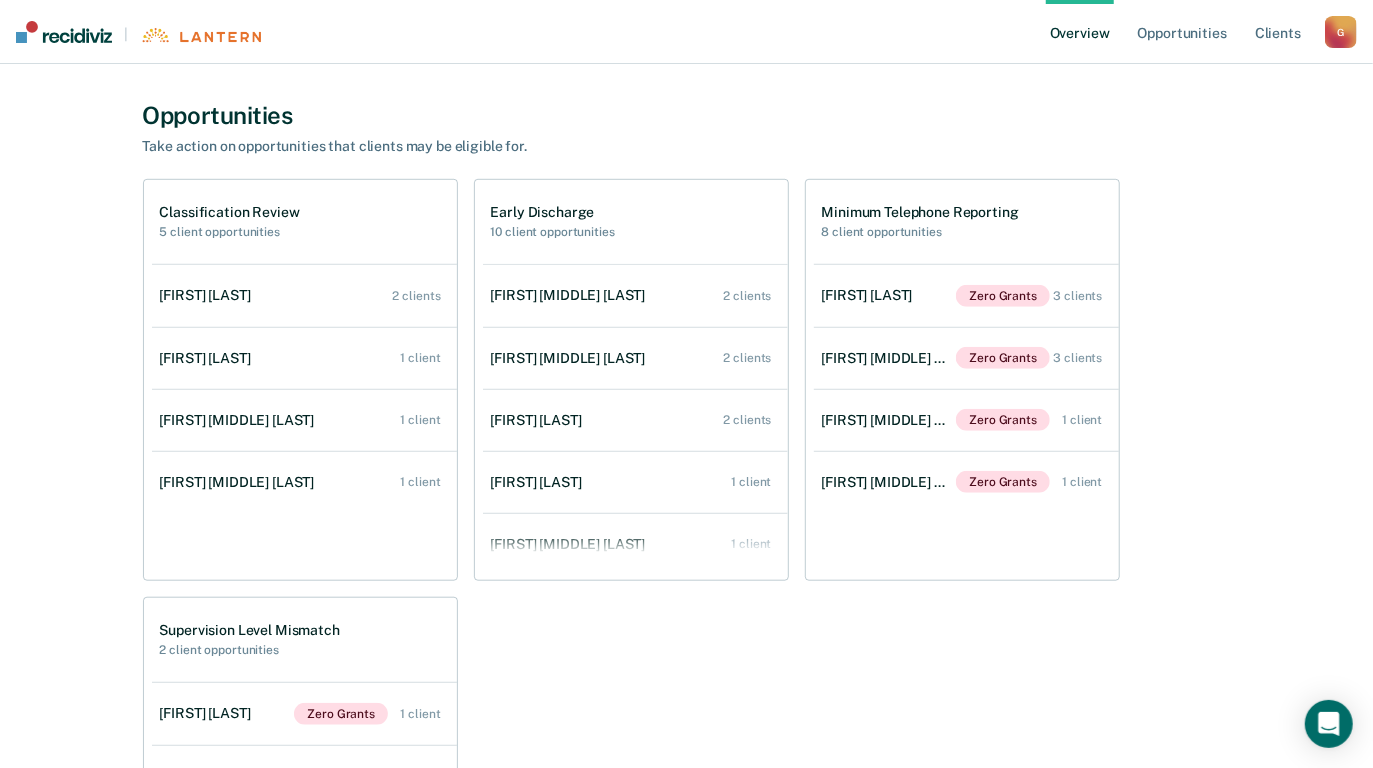 scroll, scrollTop: 605, scrollLeft: 0, axis: vertical 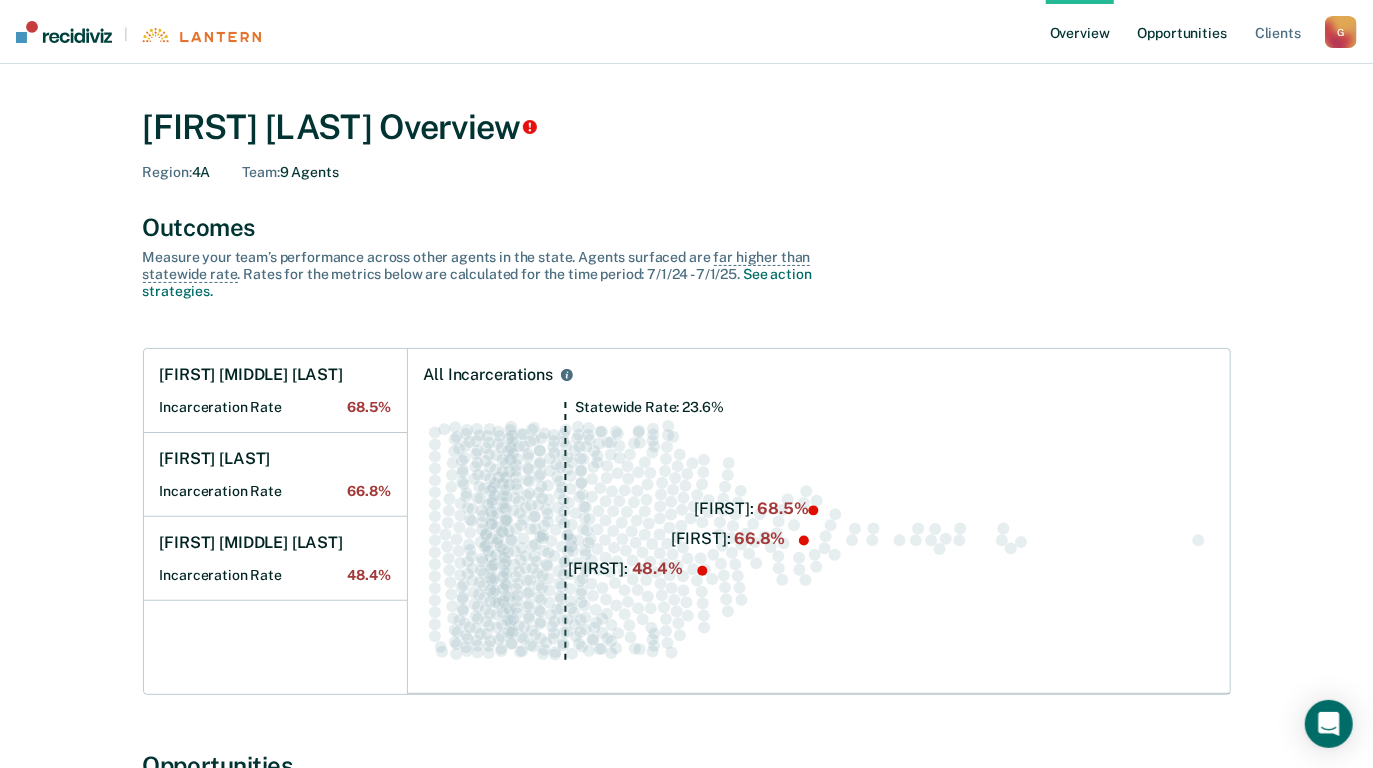 click on "Opportunities" at bounding box center (1182, 32) 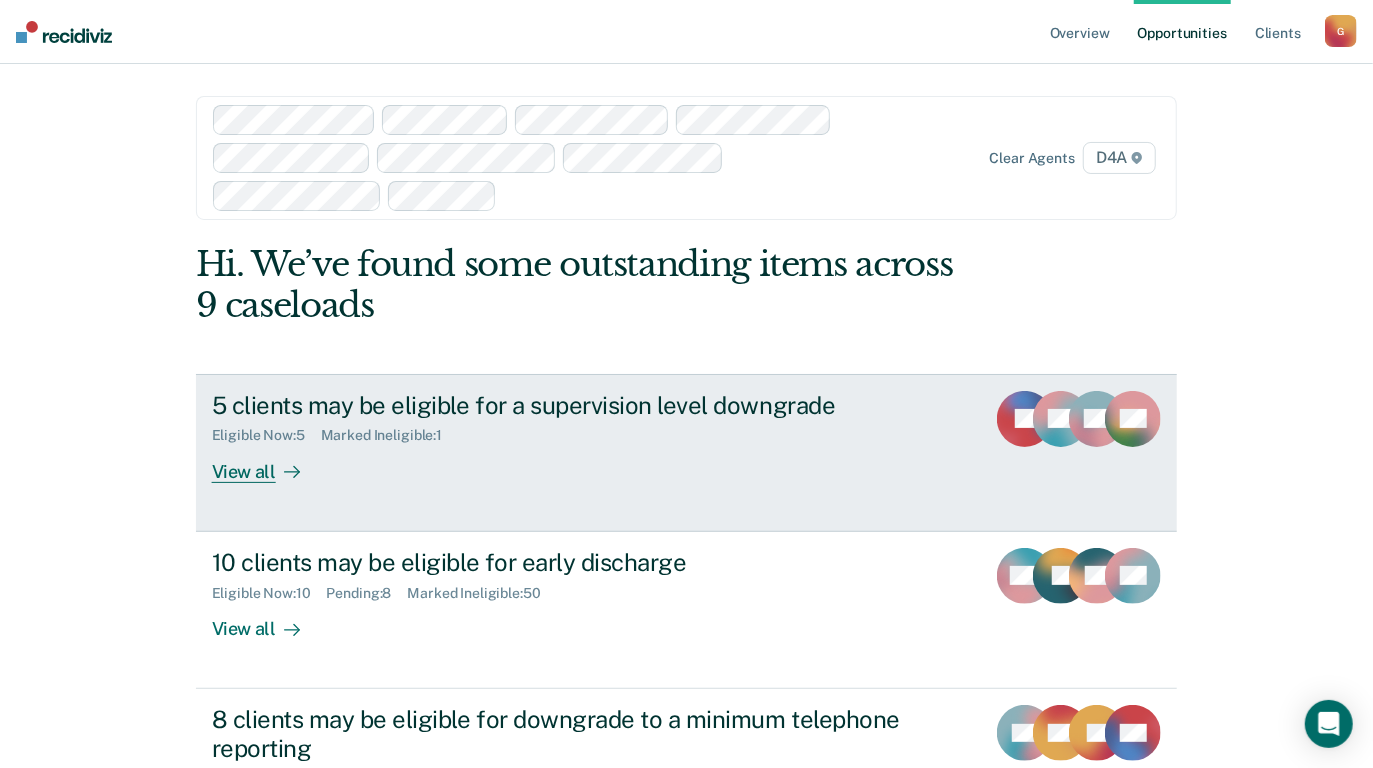 click on "View all" at bounding box center (268, 463) 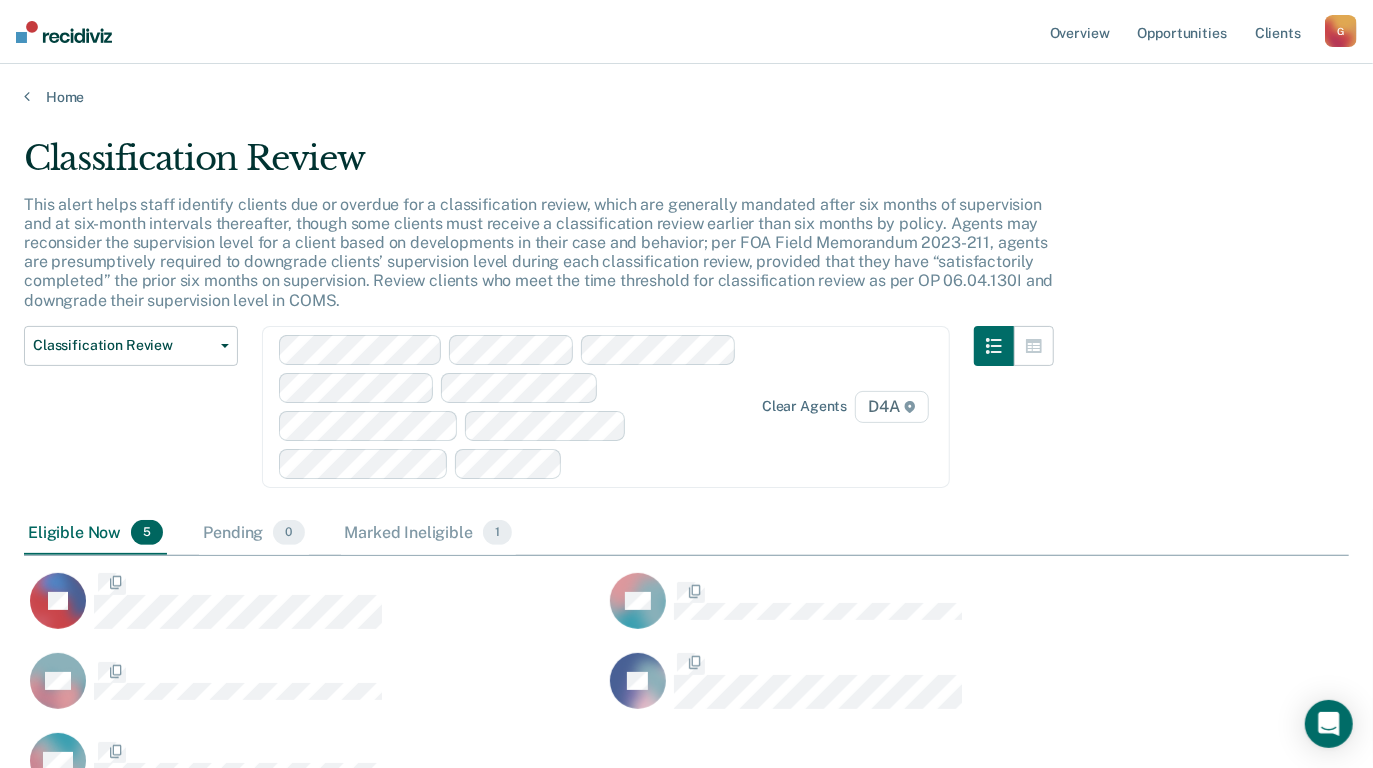 scroll, scrollTop: 14, scrollLeft: 15, axis: both 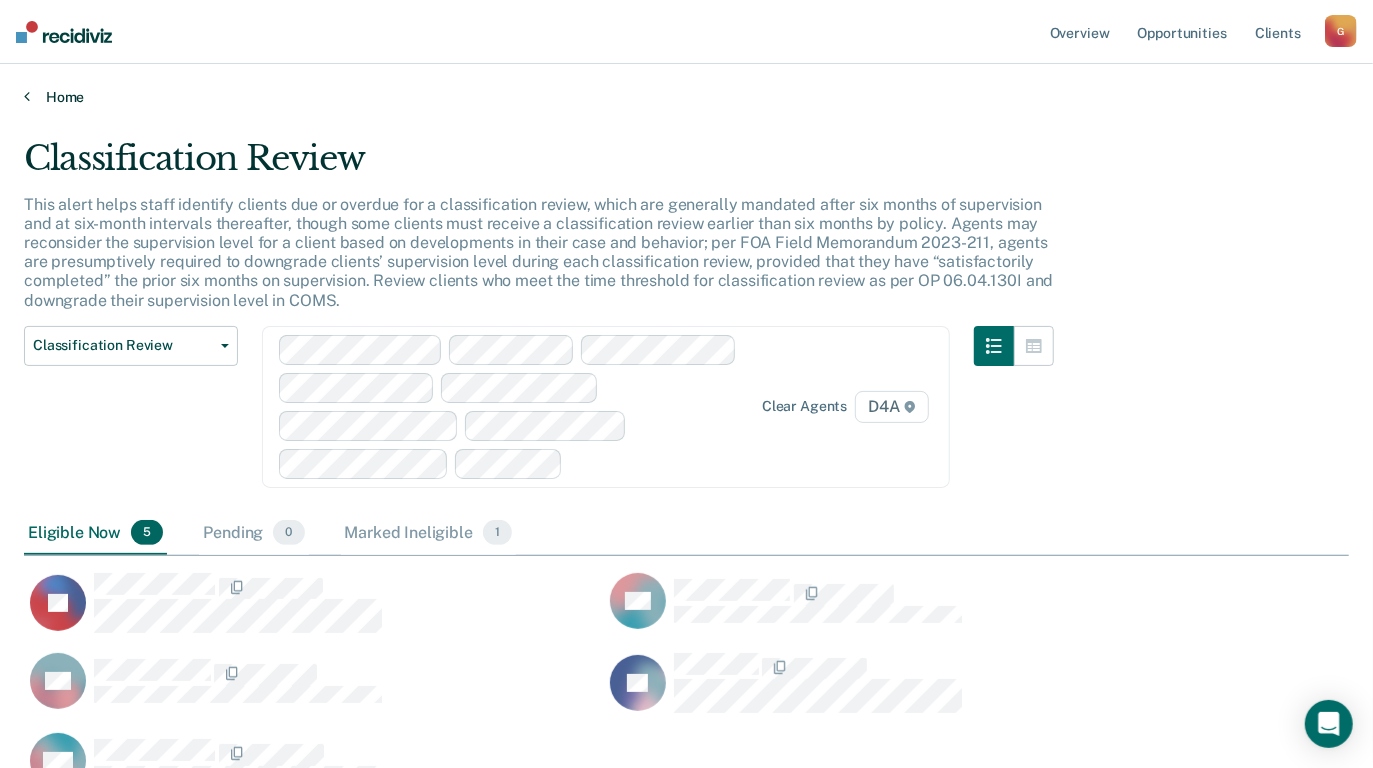 click on "Home" at bounding box center [686, 97] 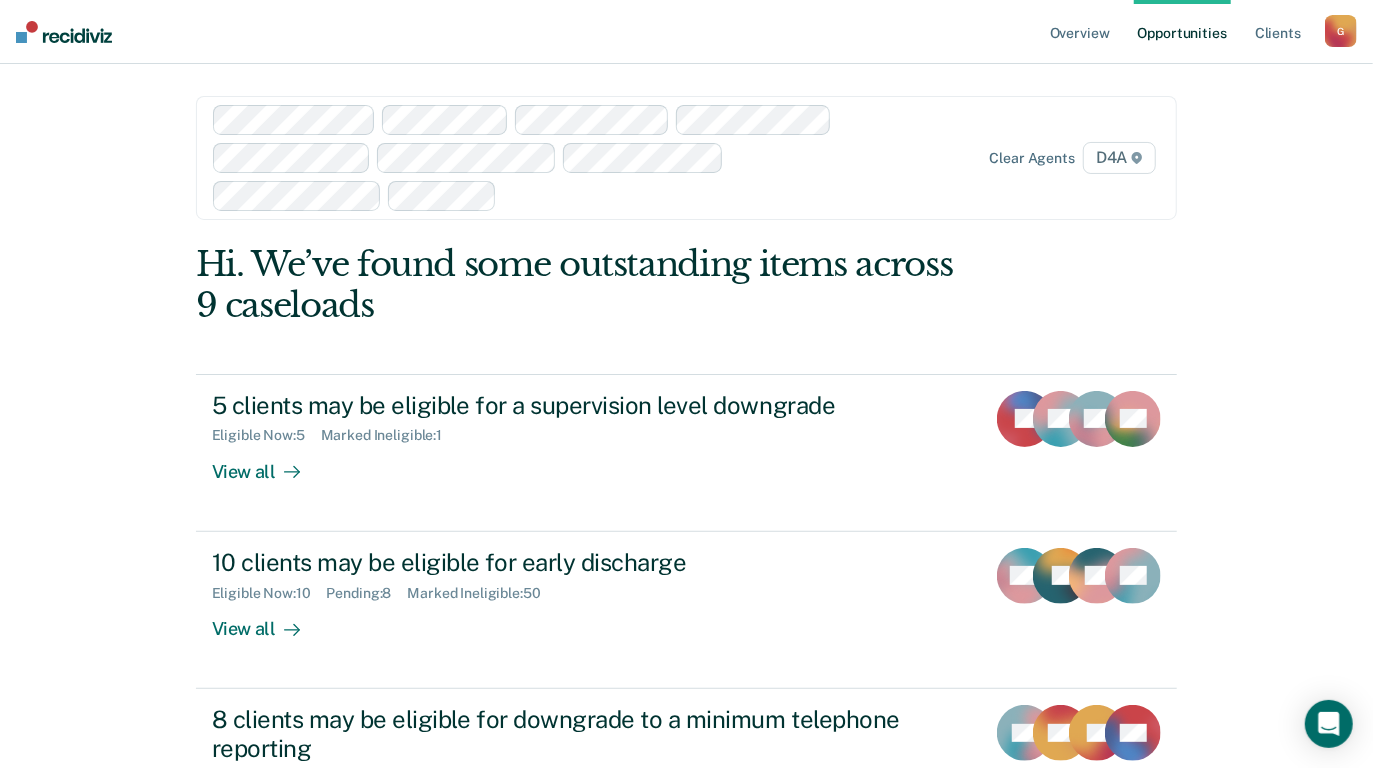 click on "G" at bounding box center [1341, 31] 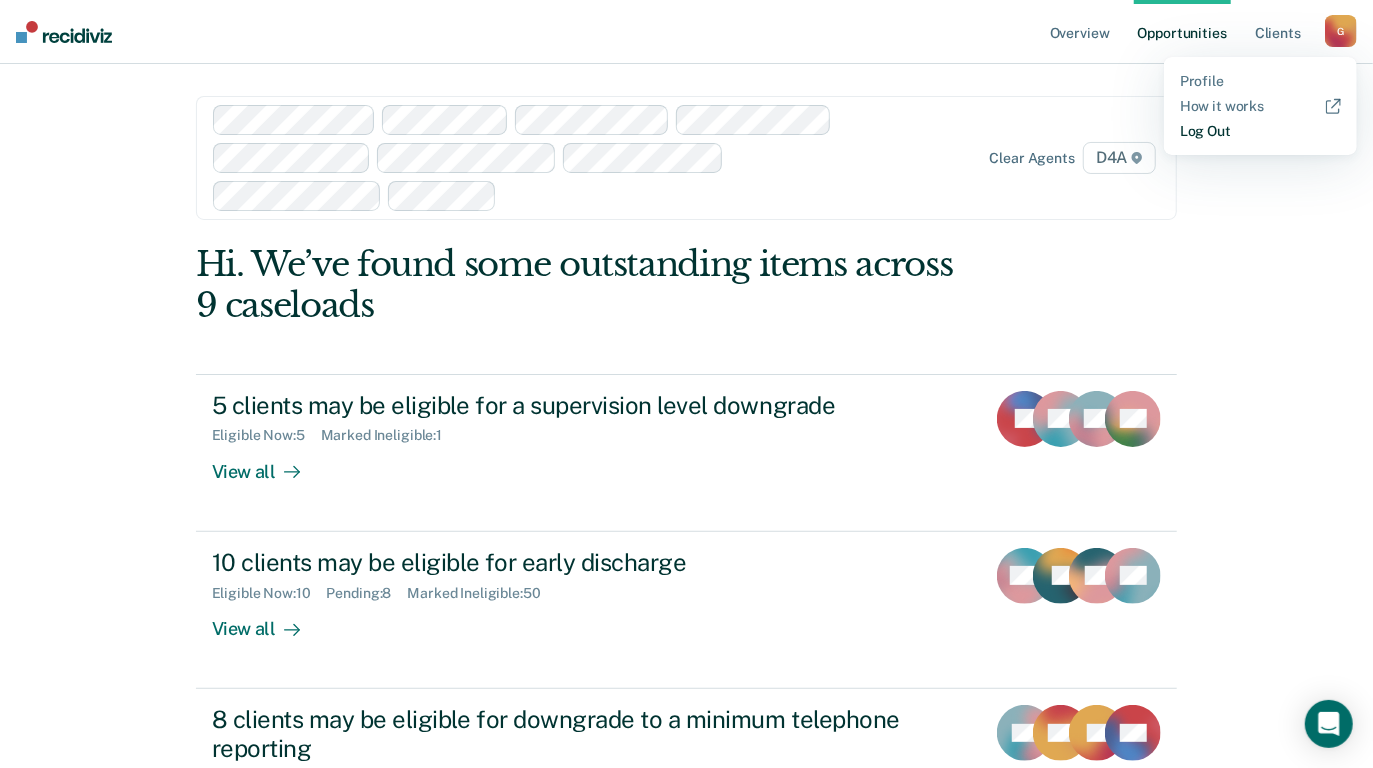 click on "Log Out" at bounding box center (1260, 131) 